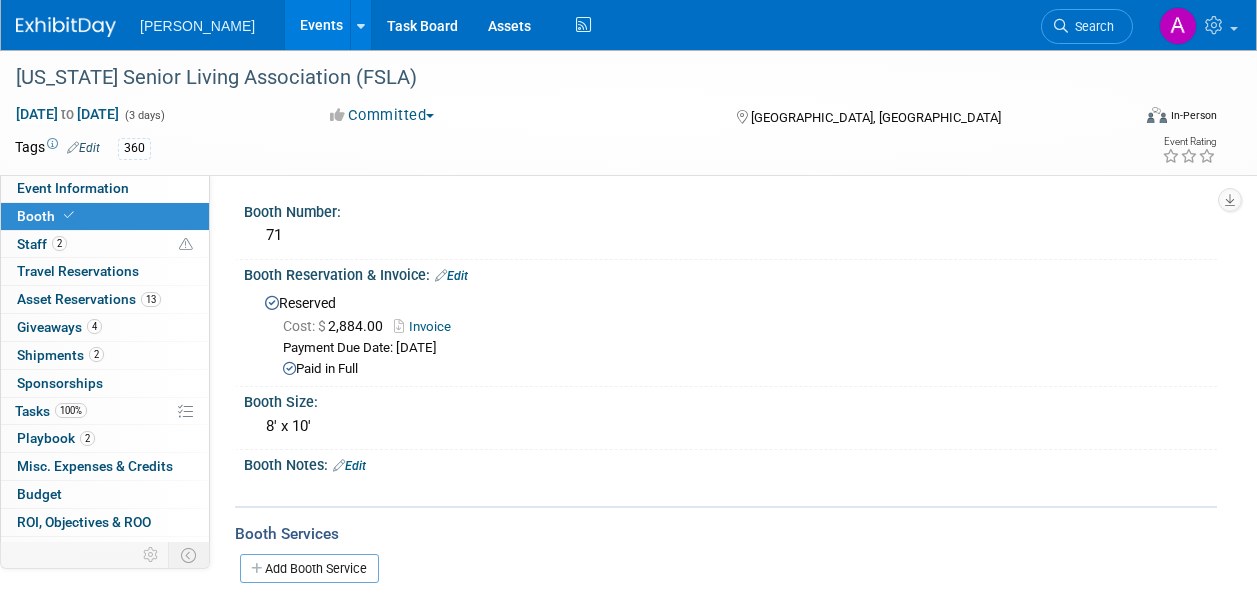 scroll, scrollTop: 0, scrollLeft: 0, axis: both 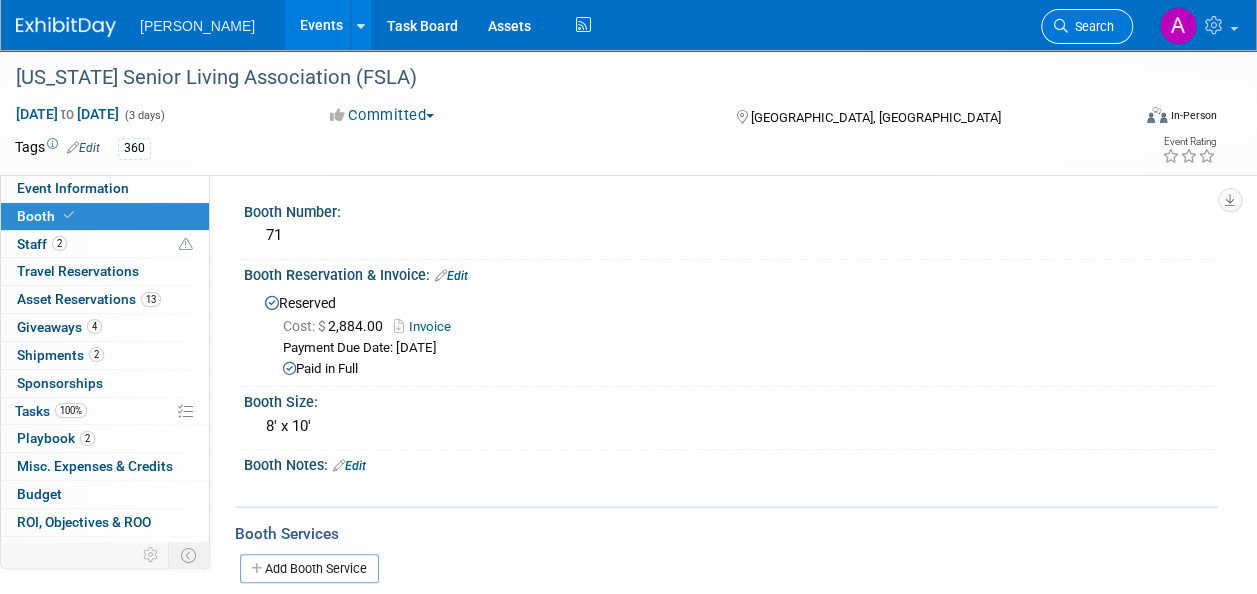 click on "Search" at bounding box center (1091, 26) 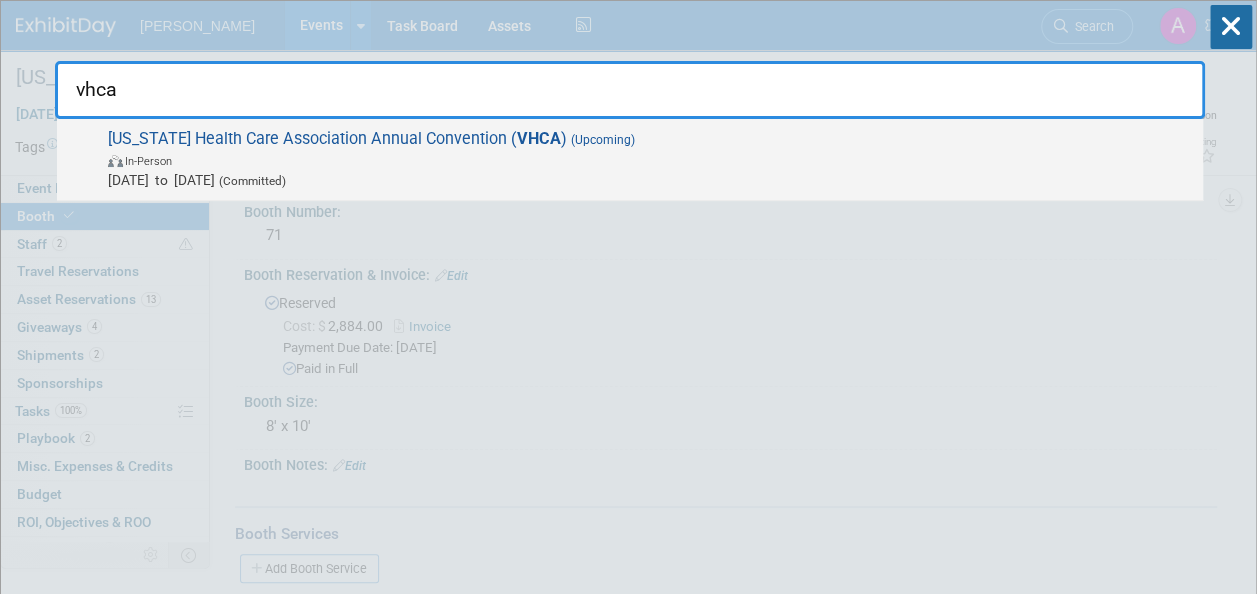 type on "vhca" 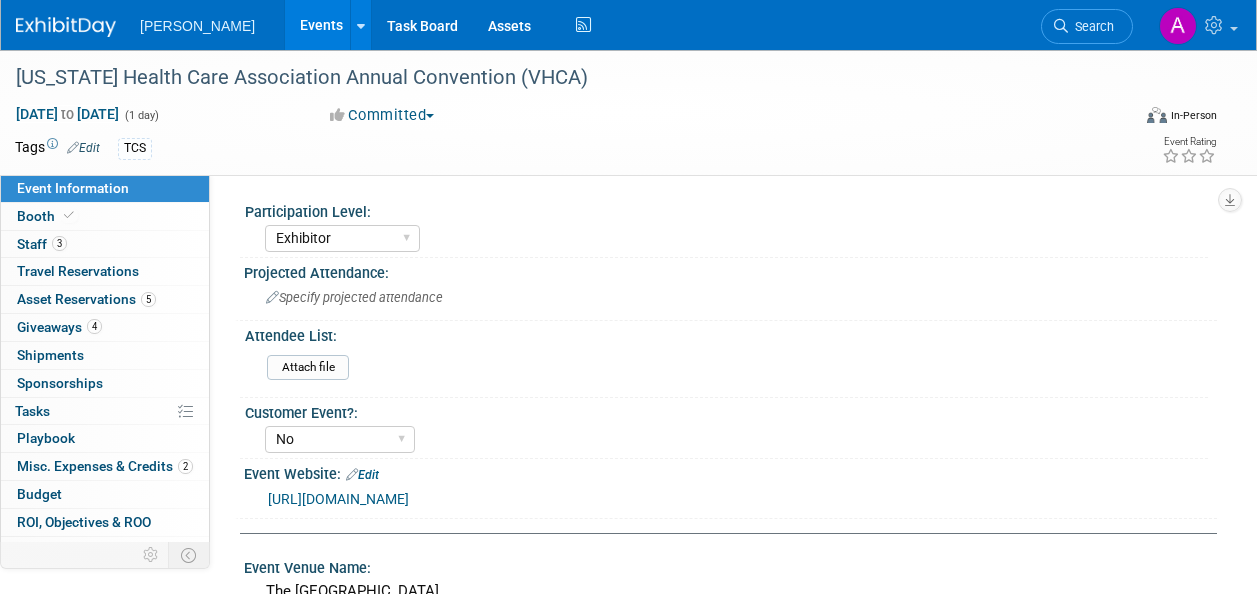 select on "Exhibitor" 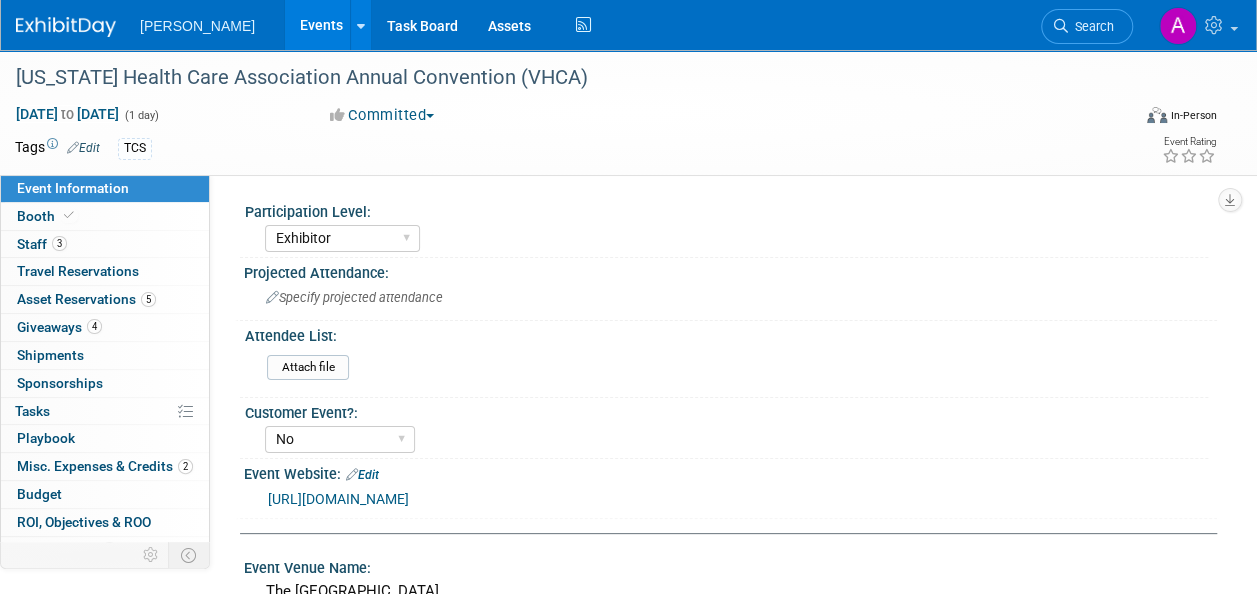scroll, scrollTop: 0, scrollLeft: 0, axis: both 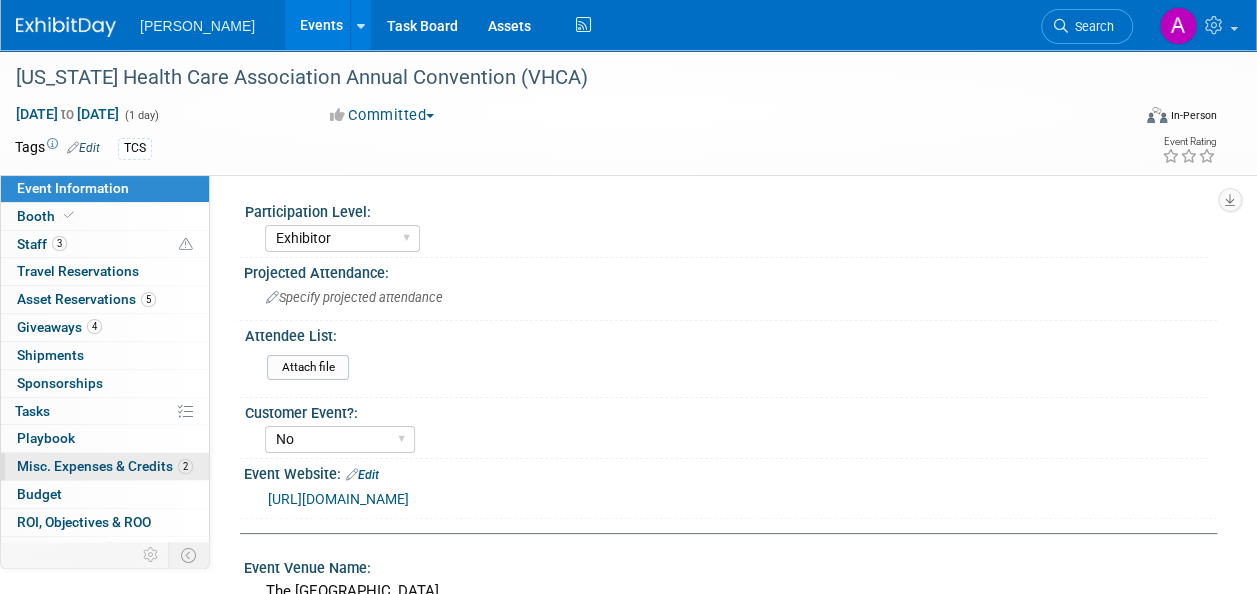 click on "2
Misc. Expenses & Credits 2" at bounding box center [105, 466] 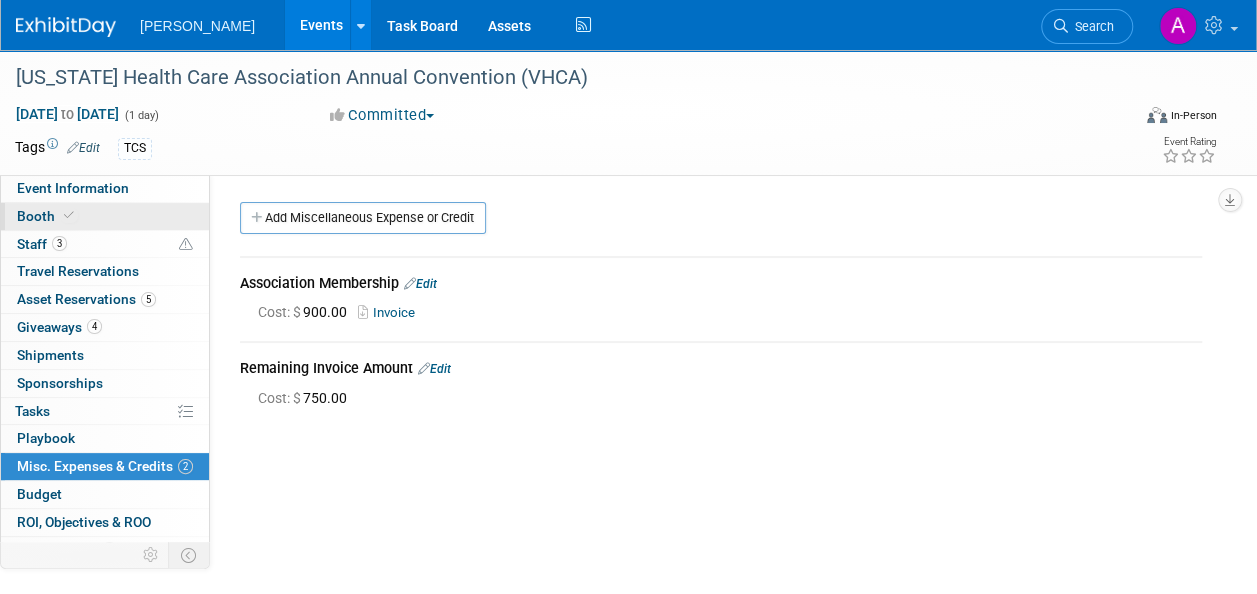 click on "Booth" at bounding box center (105, 216) 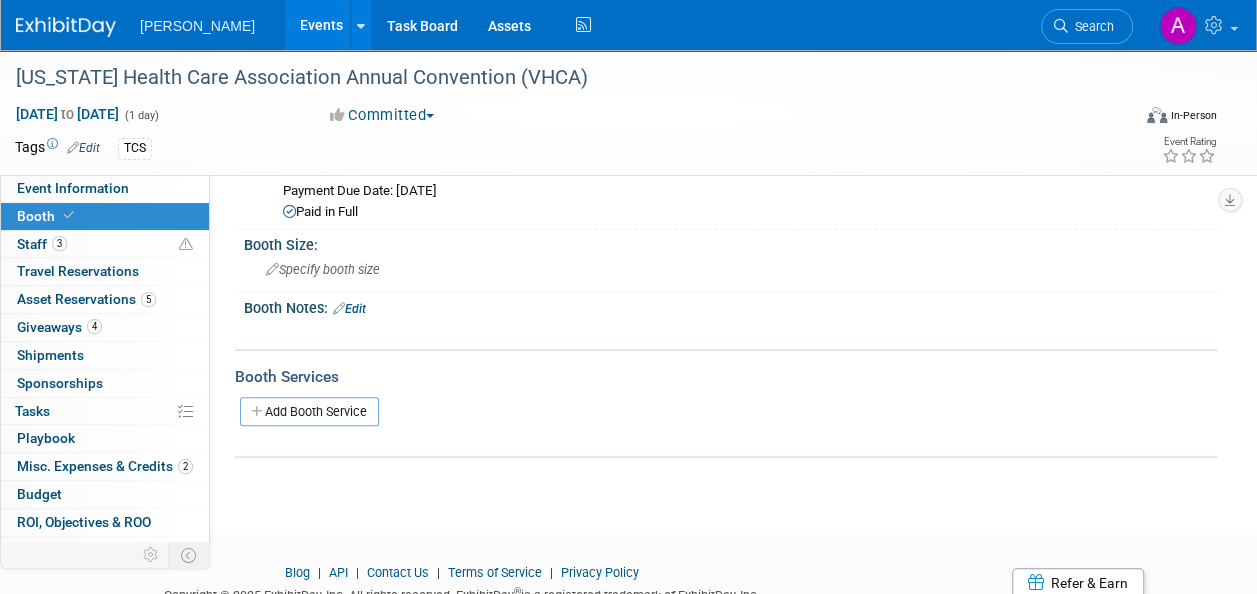 scroll, scrollTop: 200, scrollLeft: 0, axis: vertical 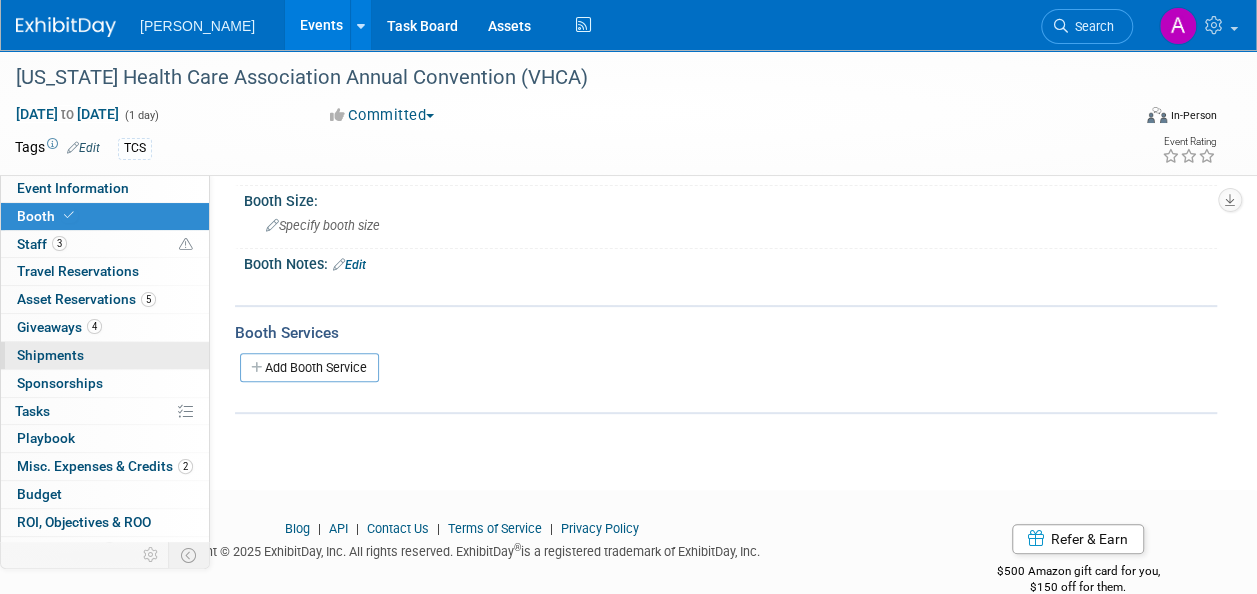 click on "Shipments 0" at bounding box center (50, 355) 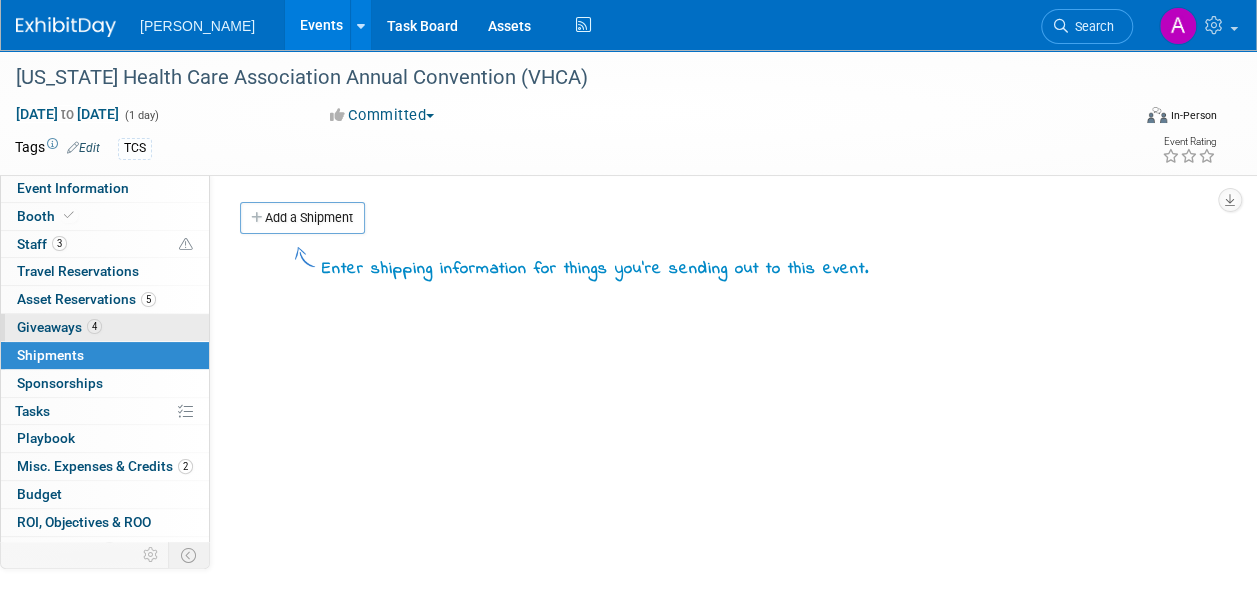 click on "Giveaways 4" at bounding box center [59, 327] 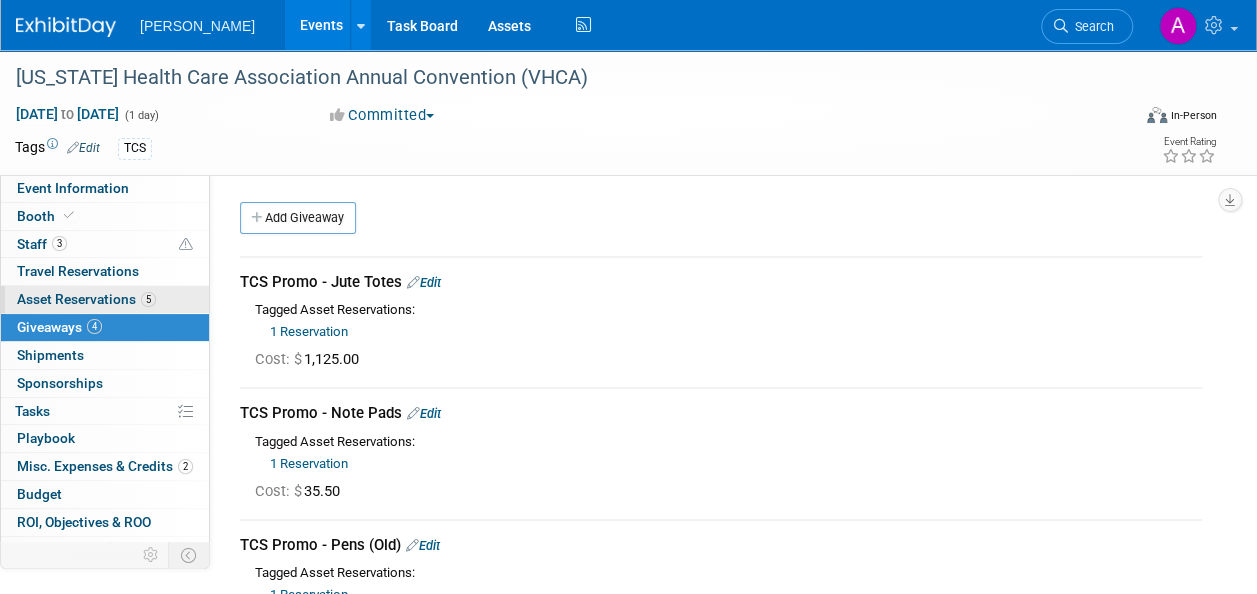 click on "Asset Reservations 5" at bounding box center (86, 299) 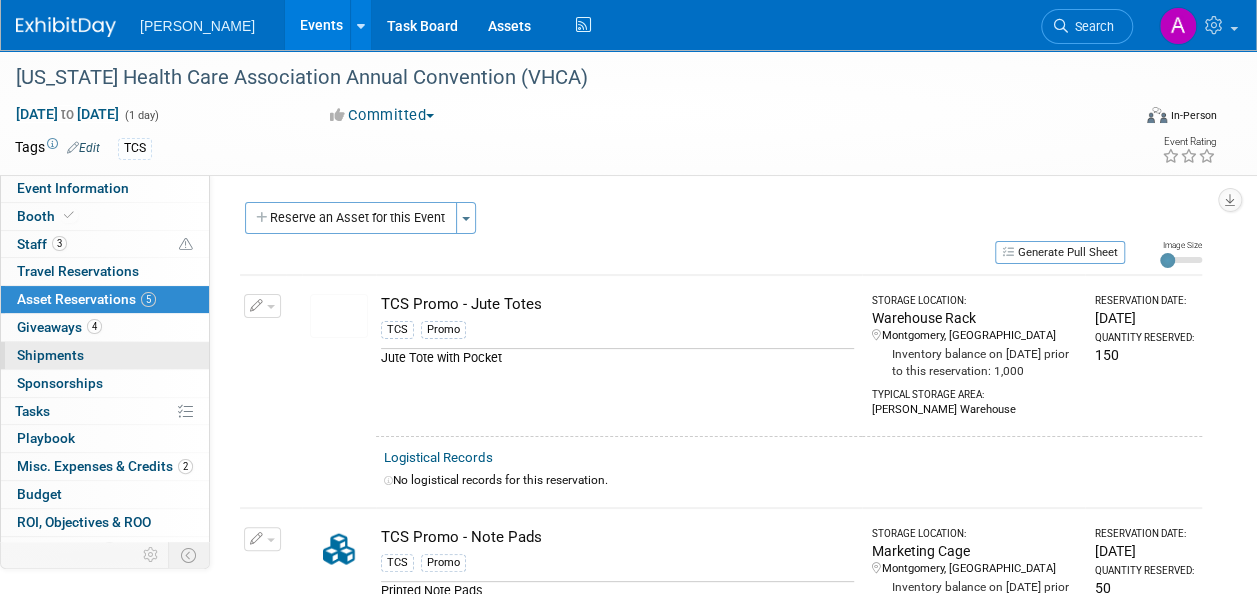 click on "0
Shipments 0" at bounding box center (105, 355) 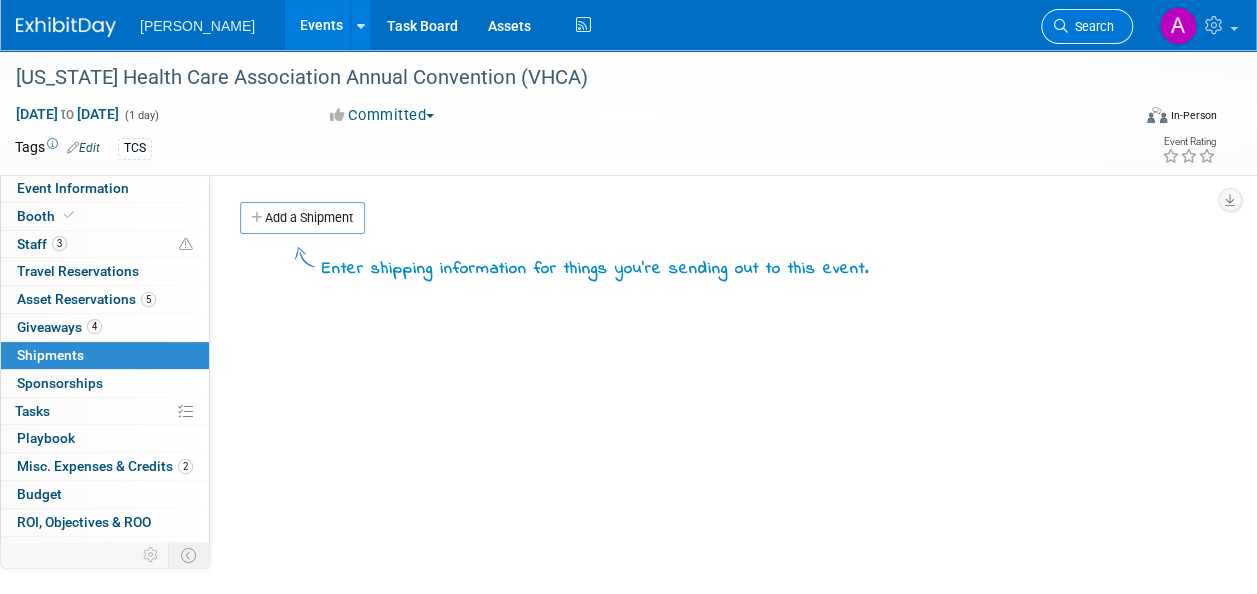 click on "Search" at bounding box center (1091, 26) 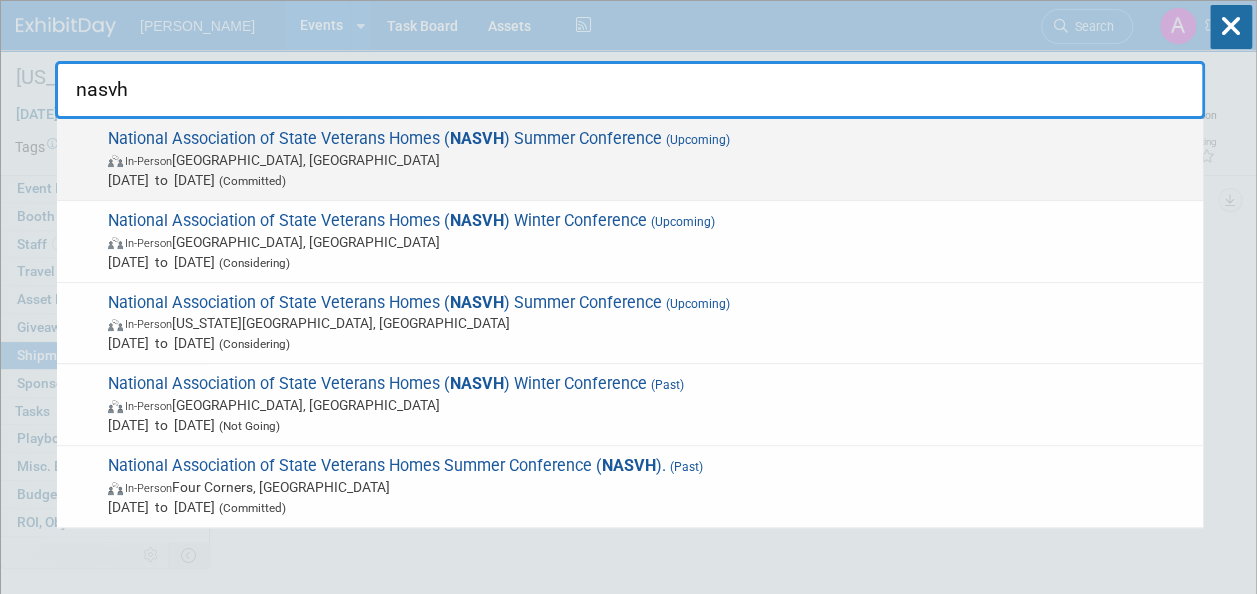 type on "nasvh" 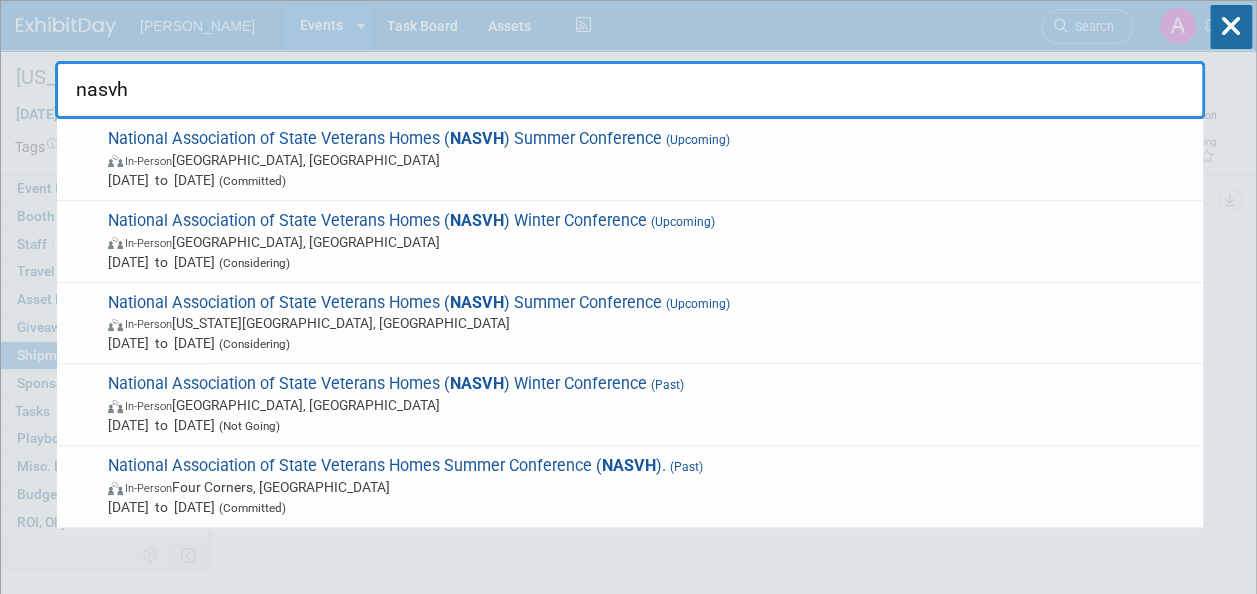 click on "In-Person     Louisville, KY" at bounding box center (650, 160) 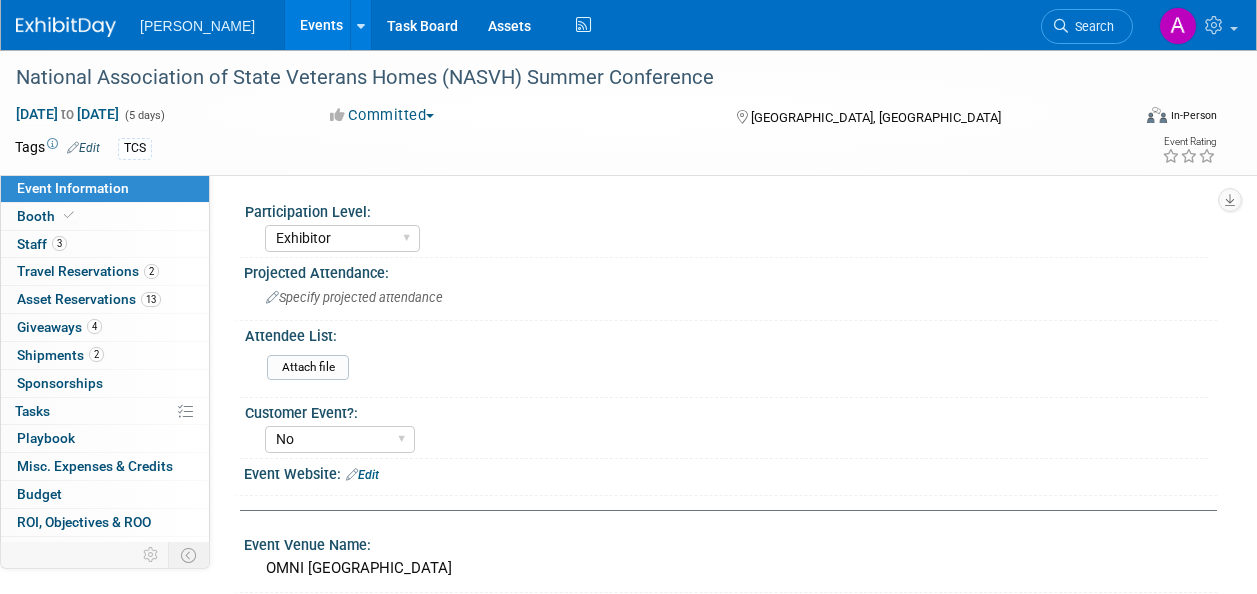 select on "Exhibitor" 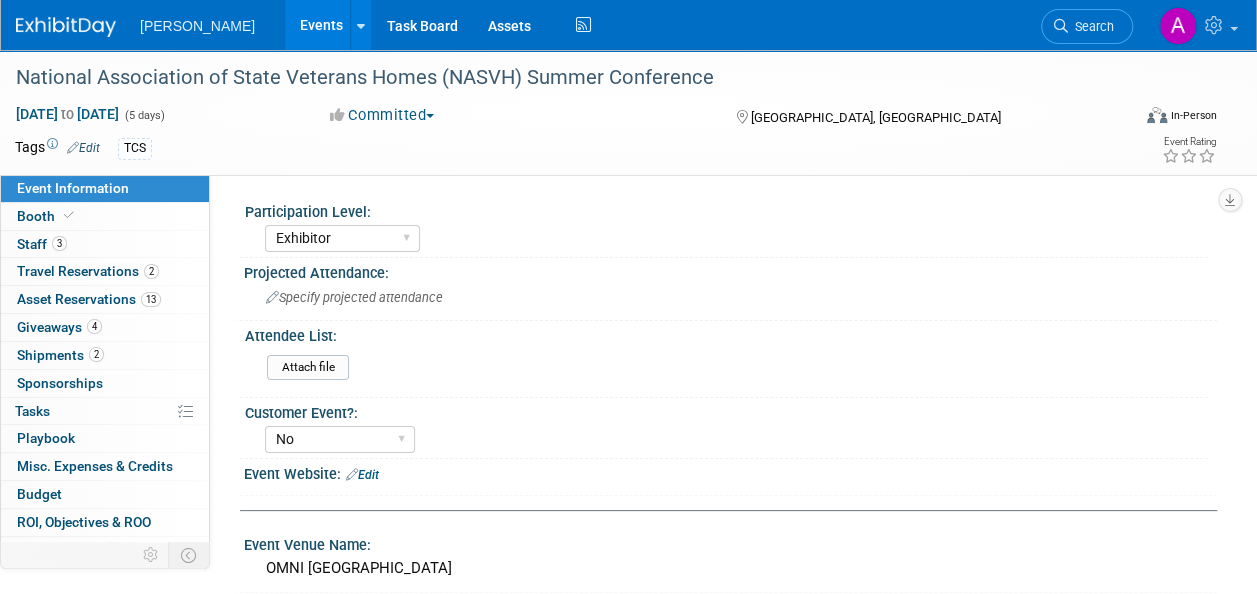scroll, scrollTop: 0, scrollLeft: 0, axis: both 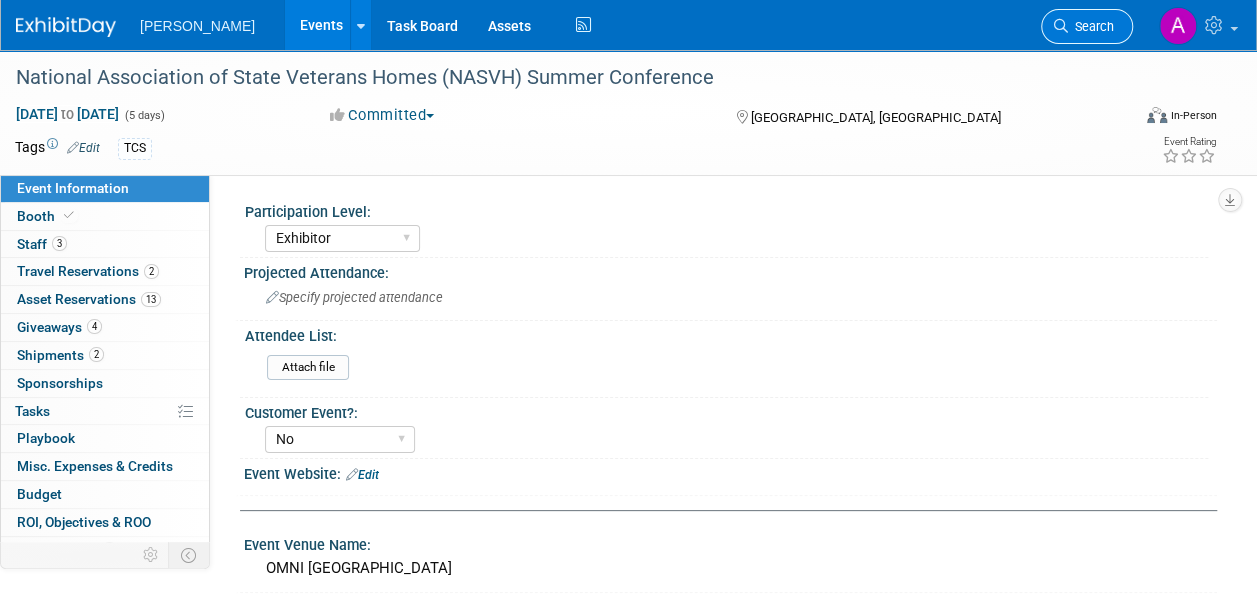 click on "Search" at bounding box center (1091, 26) 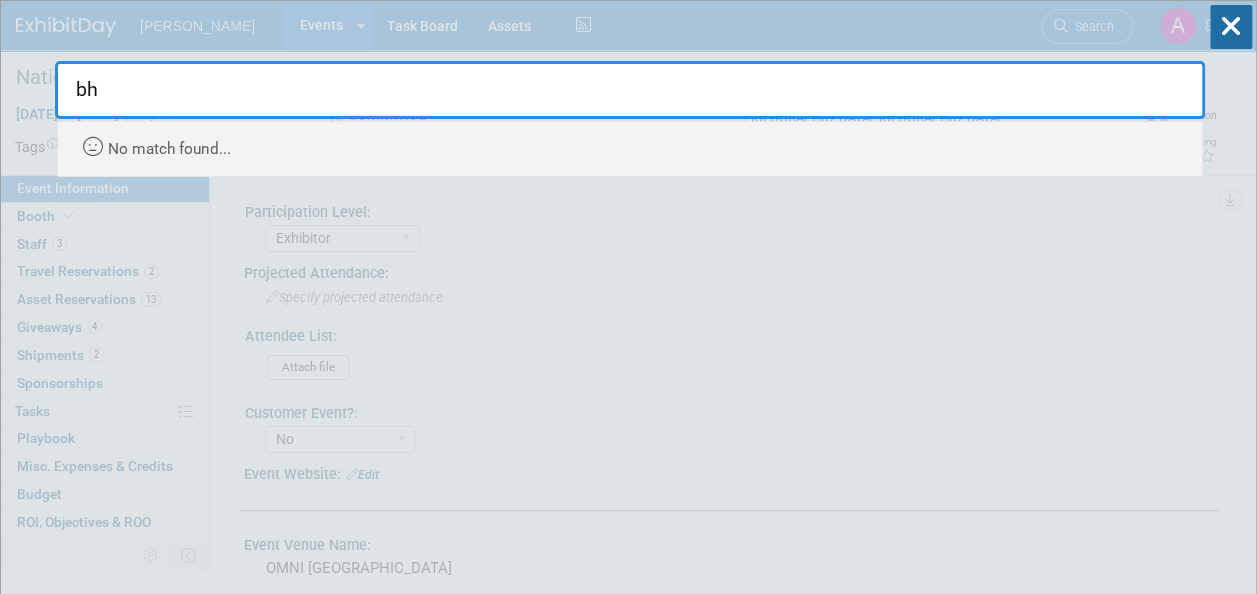 type on "b" 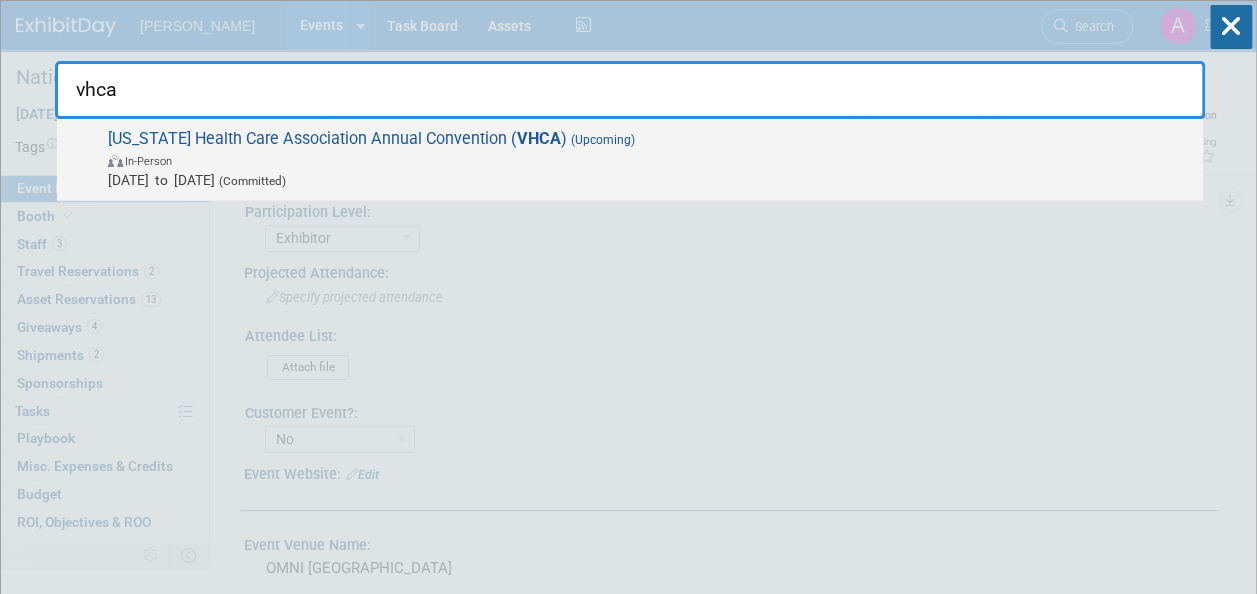 type on "vhca" 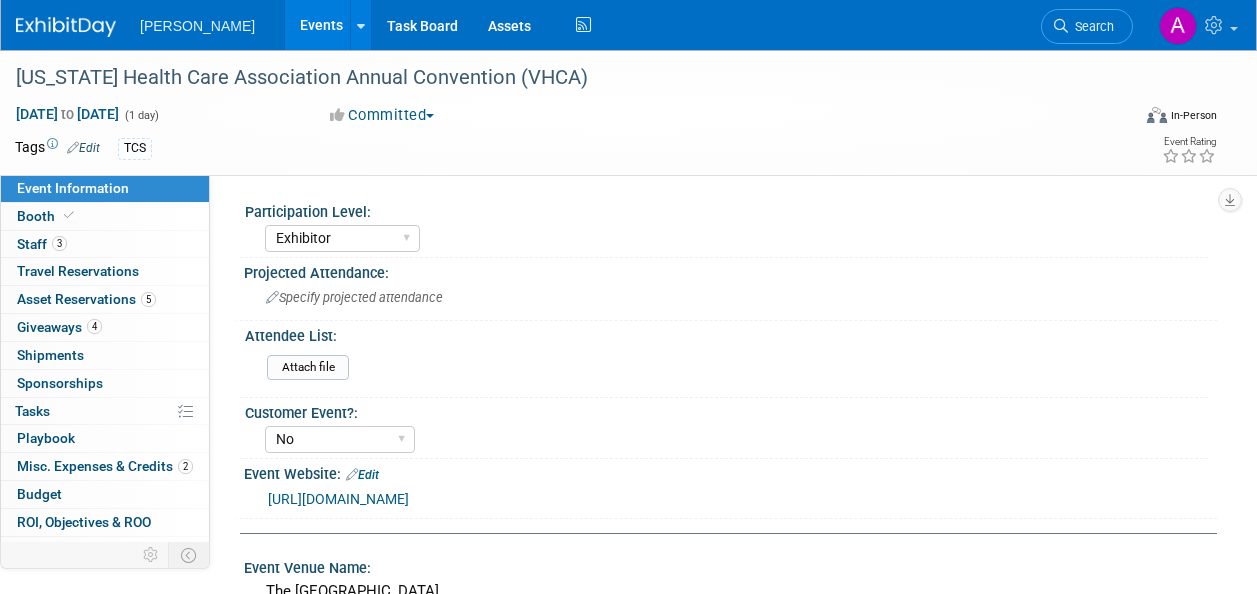 select on "Exhibitor" 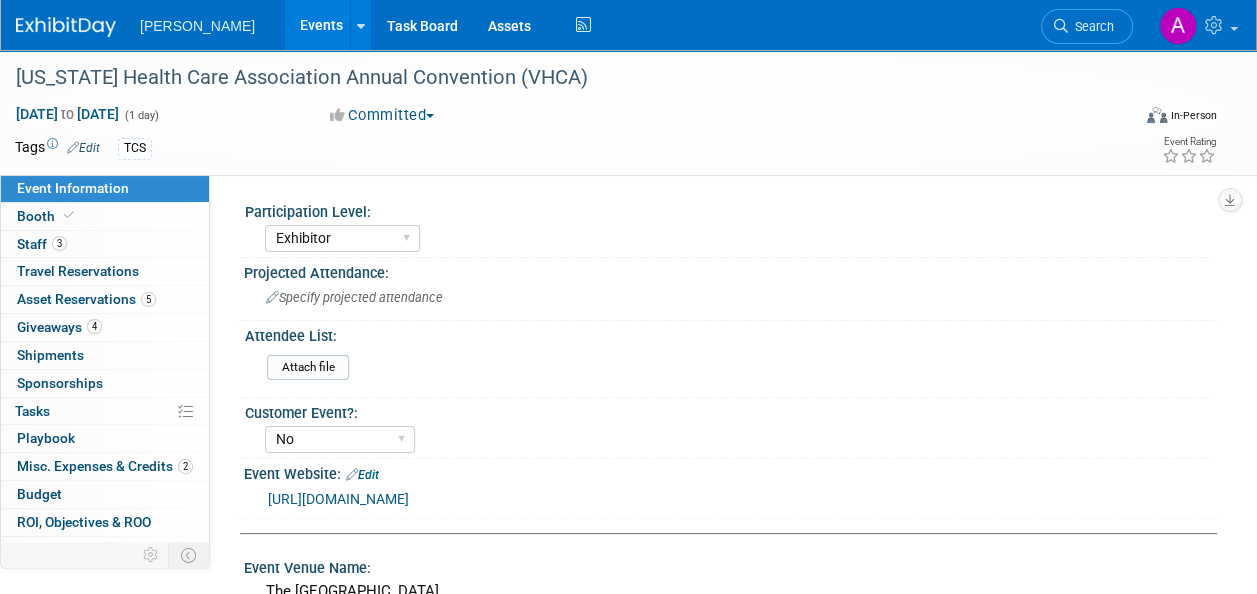 scroll, scrollTop: 0, scrollLeft: 0, axis: both 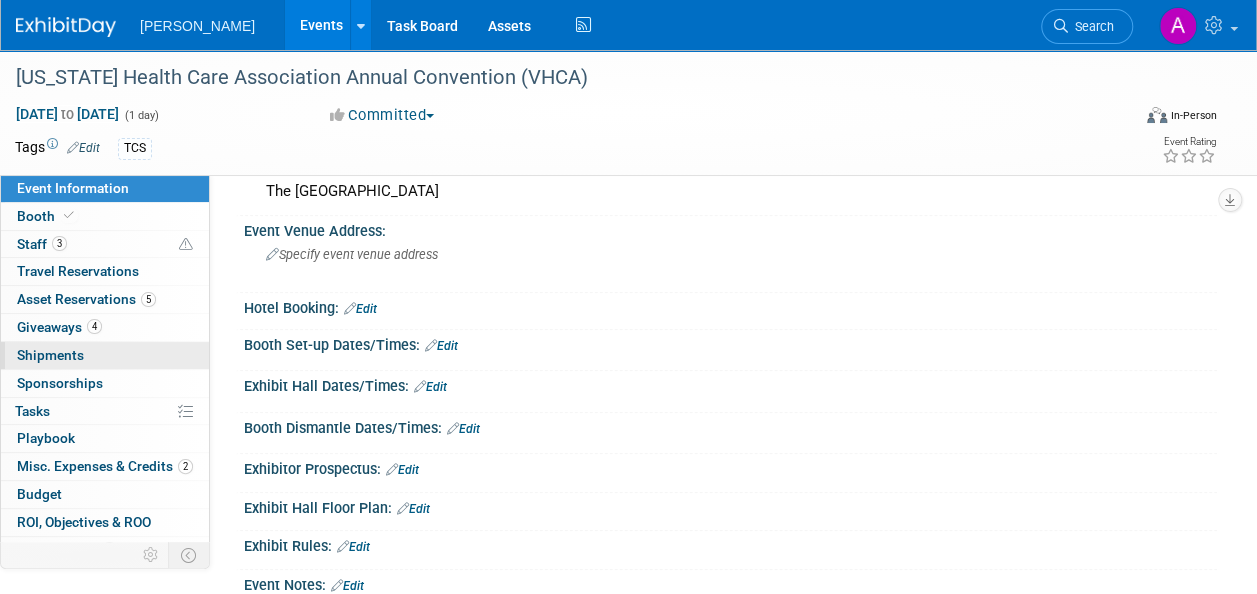 click on "0
Shipments 0" at bounding box center [105, 355] 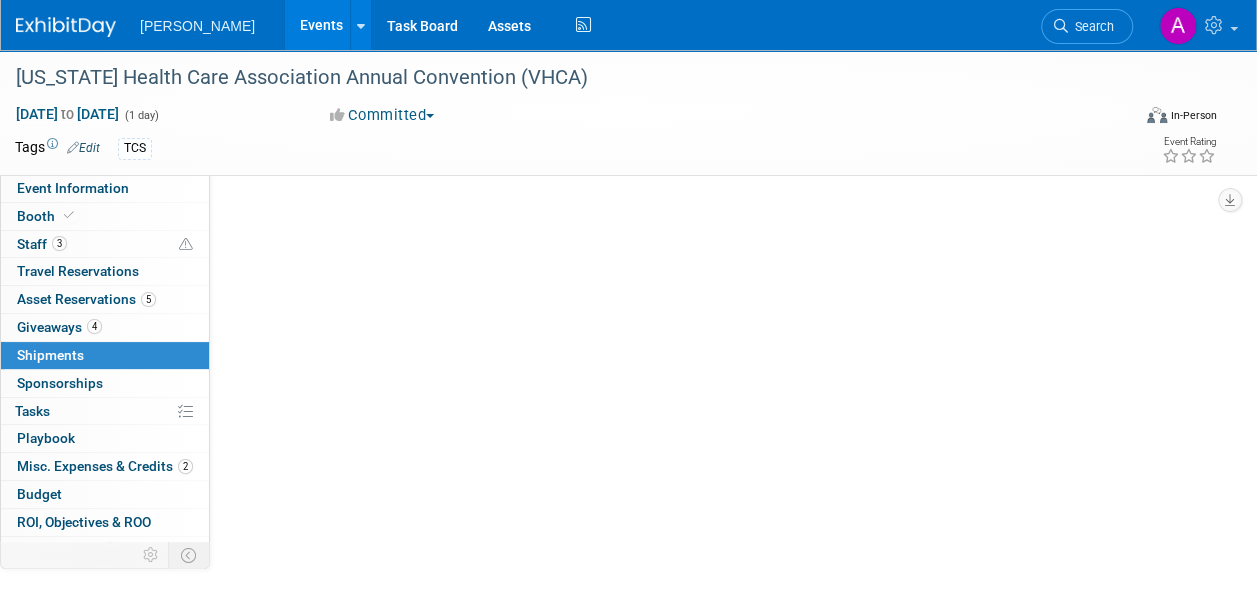 scroll, scrollTop: 0, scrollLeft: 0, axis: both 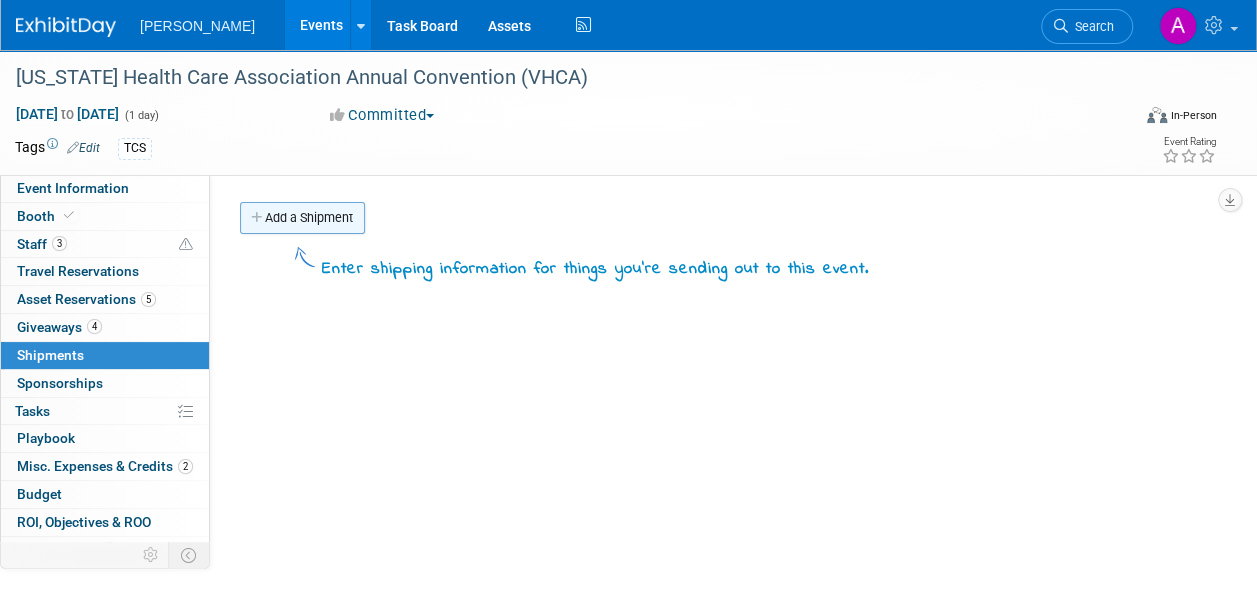click on "Add a Shipment" at bounding box center (302, 218) 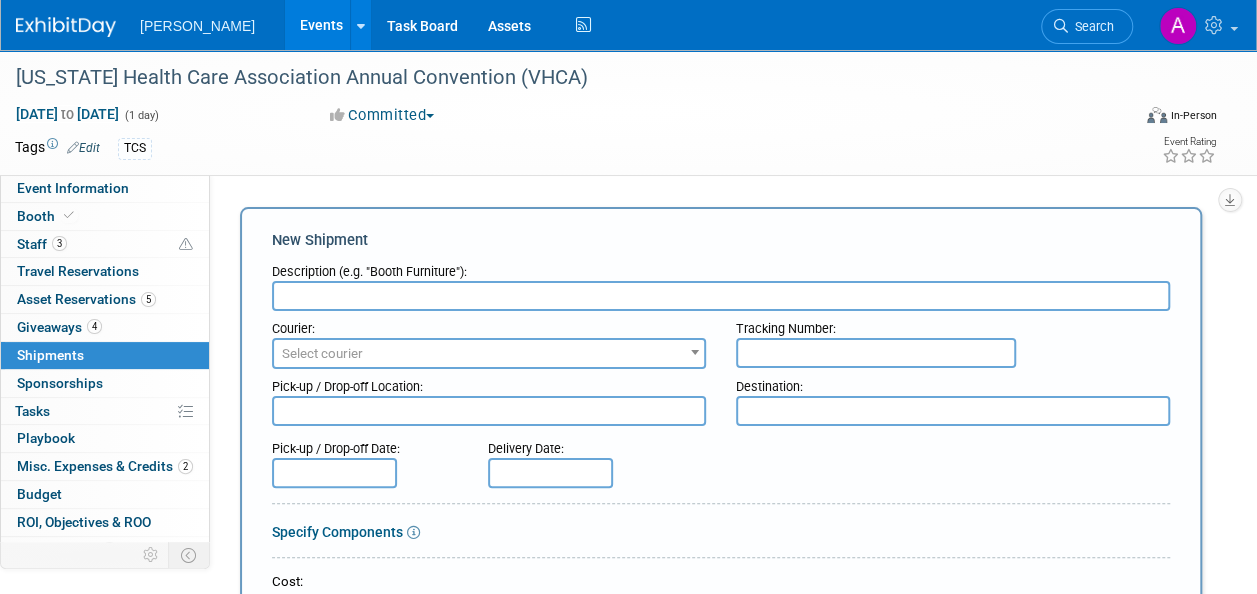 scroll, scrollTop: 0, scrollLeft: 0, axis: both 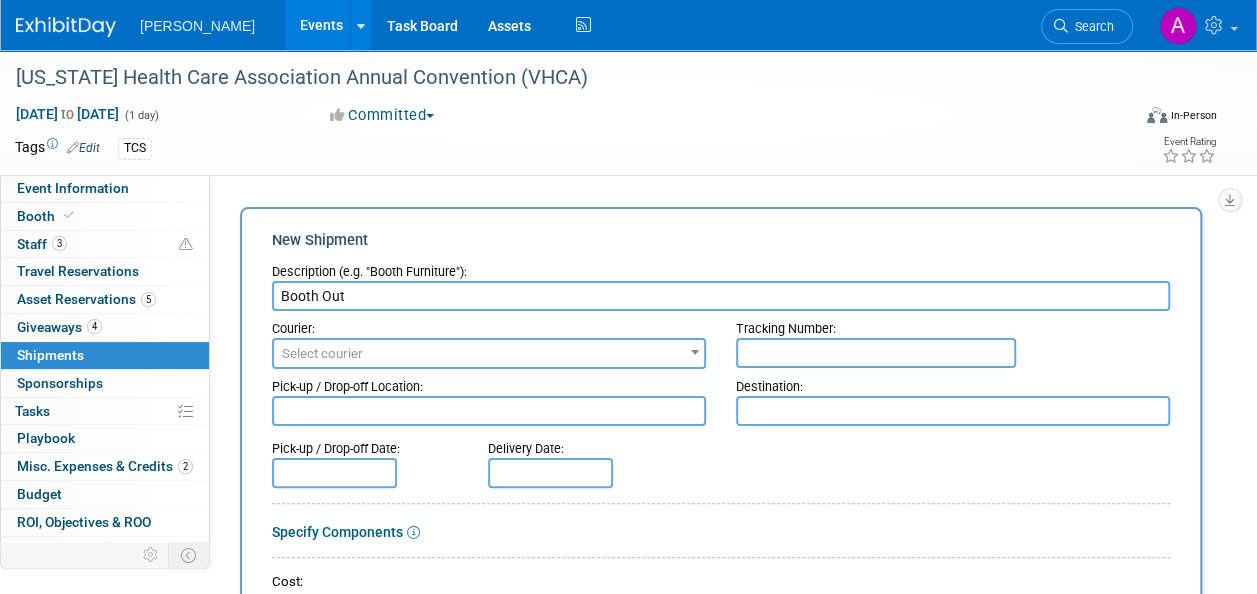 type on "Booth Out" 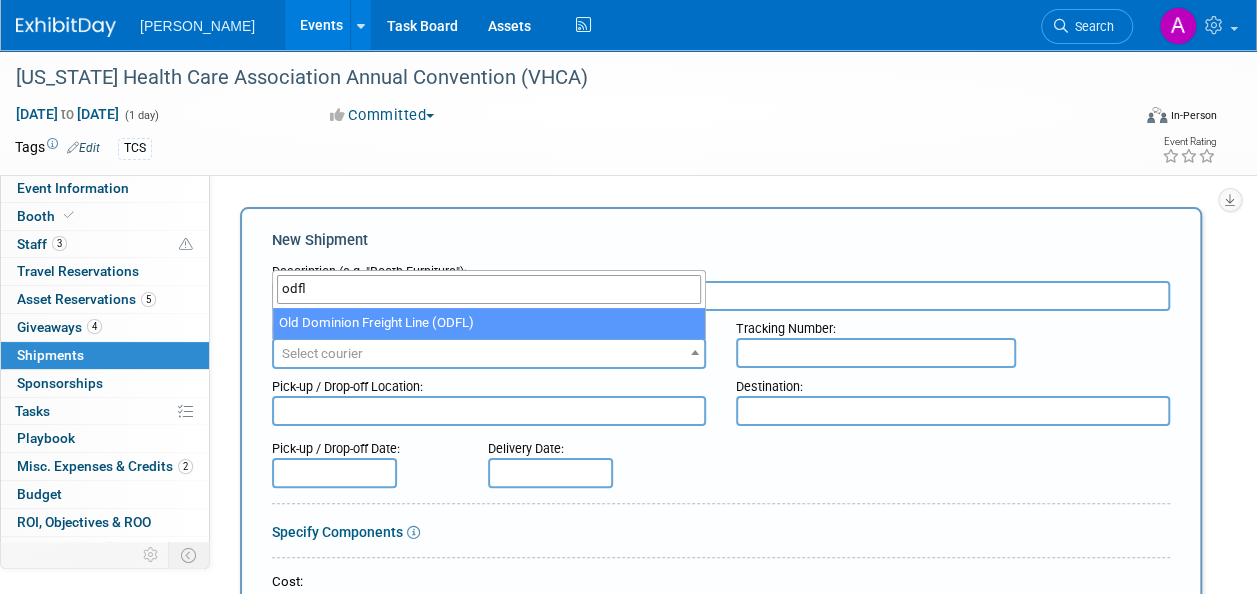 type on "odfl" 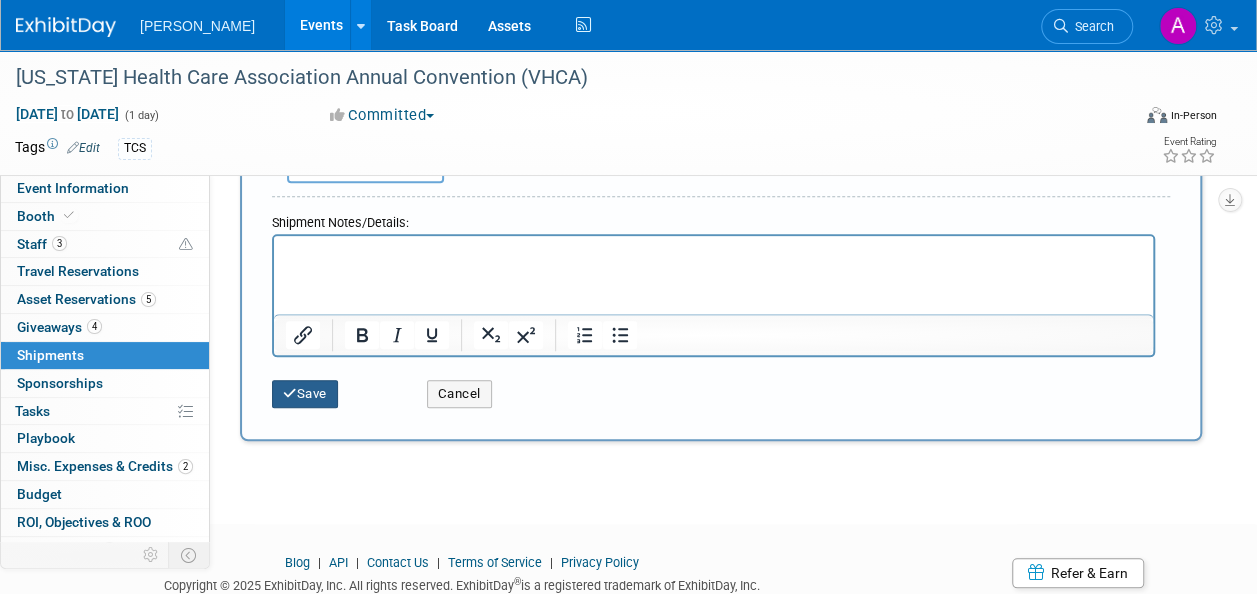 click on "Save" at bounding box center [305, 394] 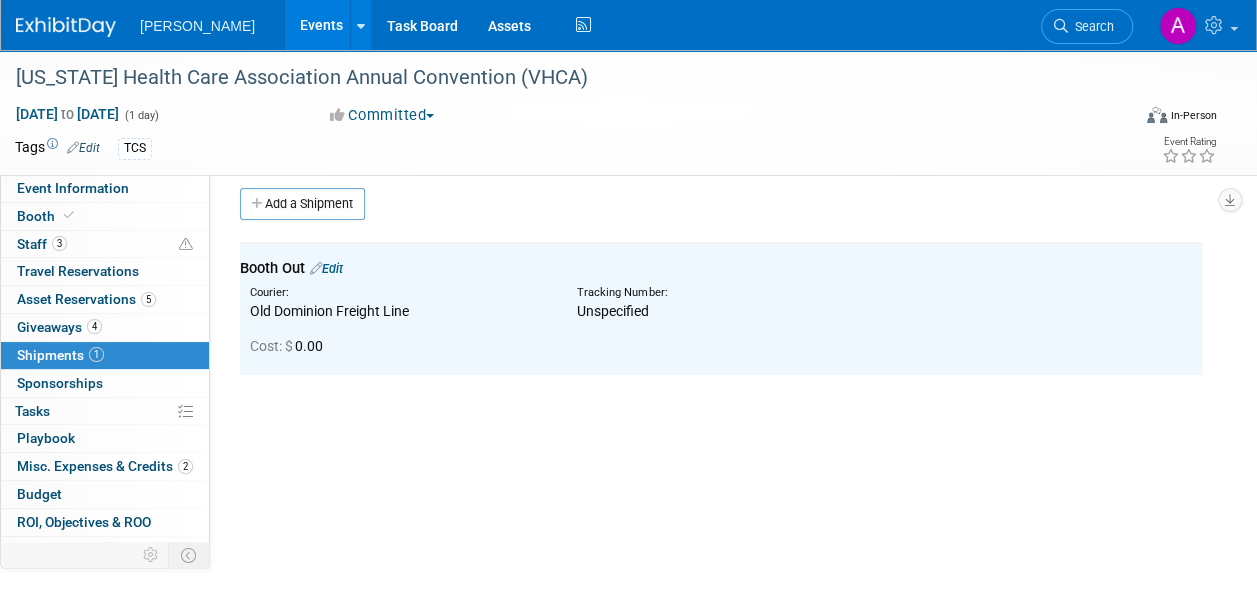 scroll, scrollTop: 0, scrollLeft: 0, axis: both 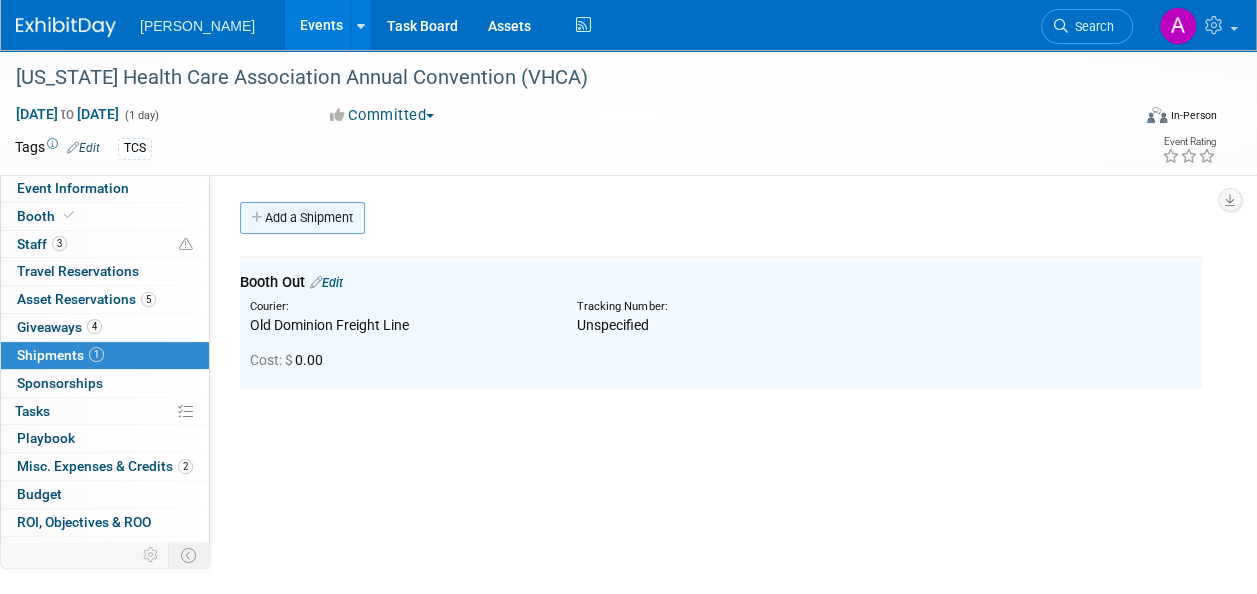click on "Add a Shipment" at bounding box center (302, 218) 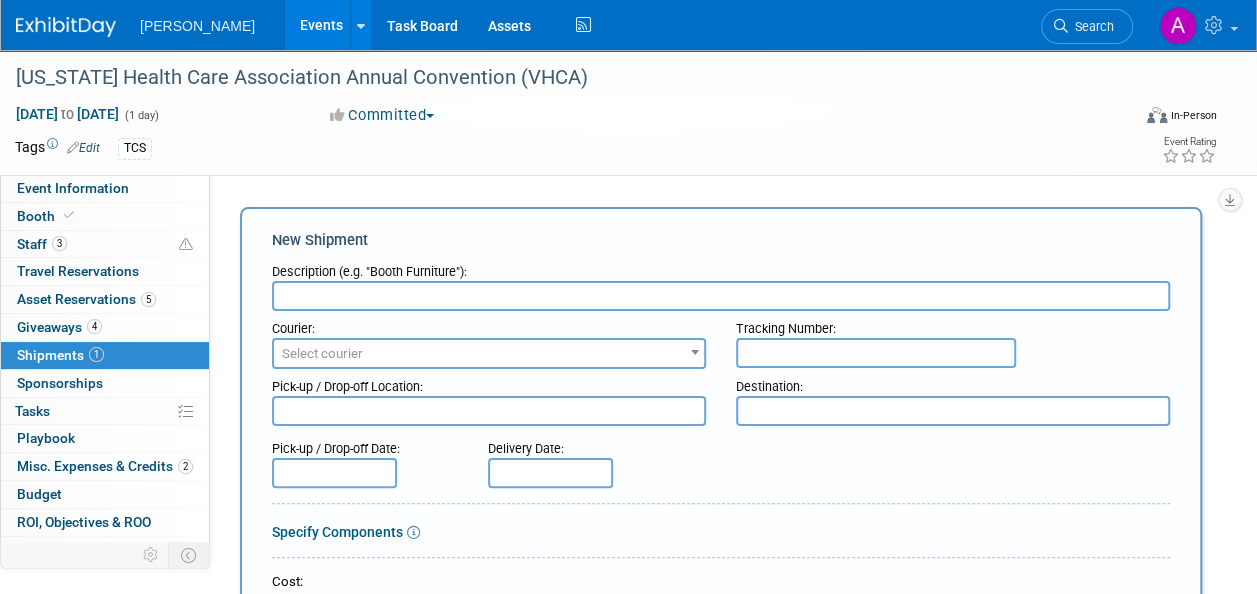 scroll, scrollTop: 0, scrollLeft: 0, axis: both 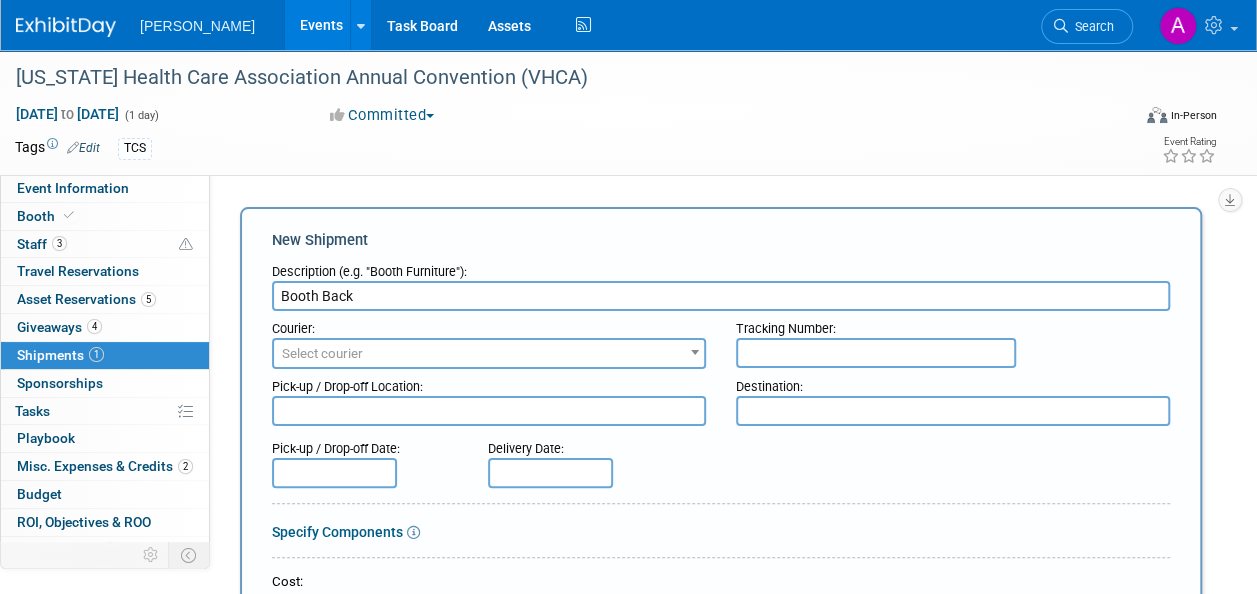 type on "Booth Back" 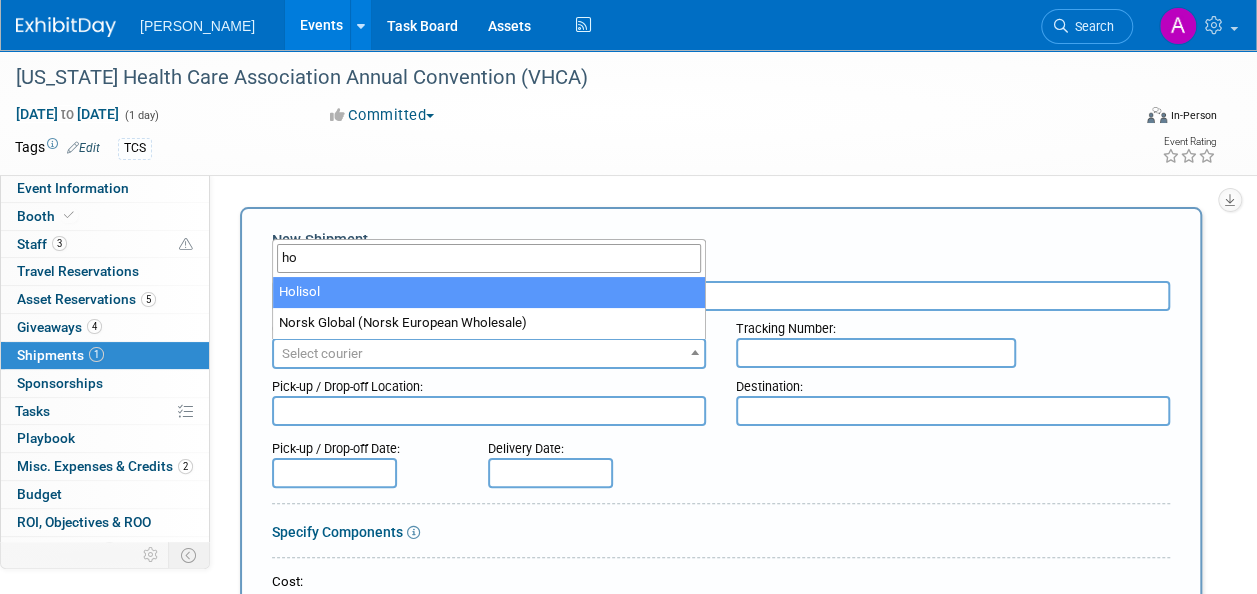 type on "h" 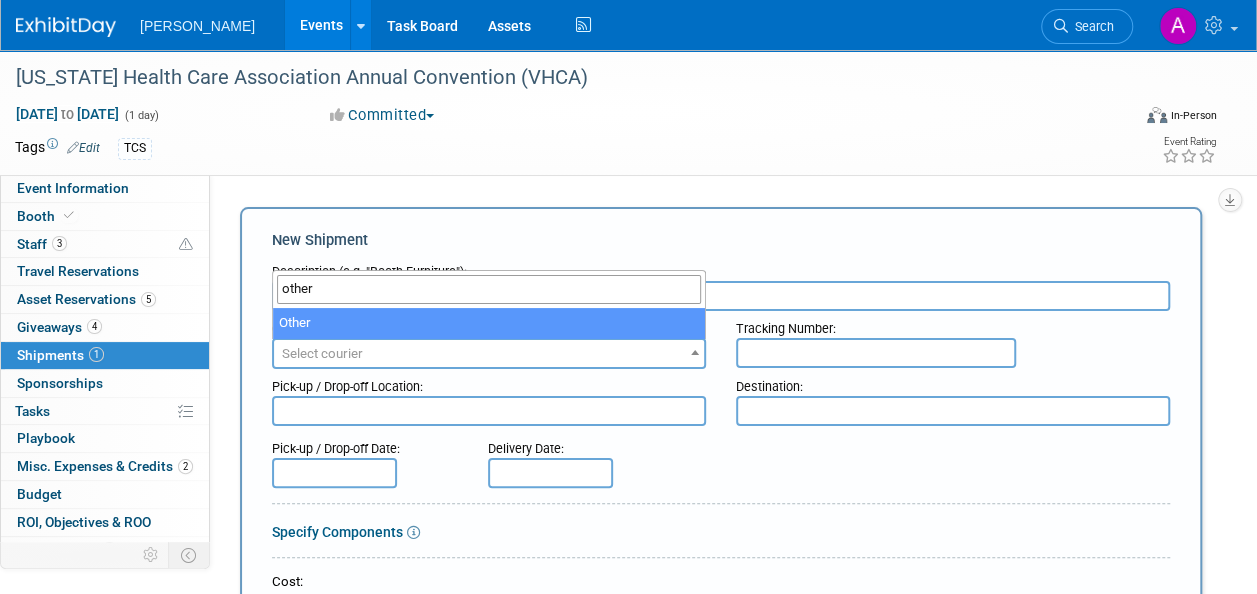type on "other" 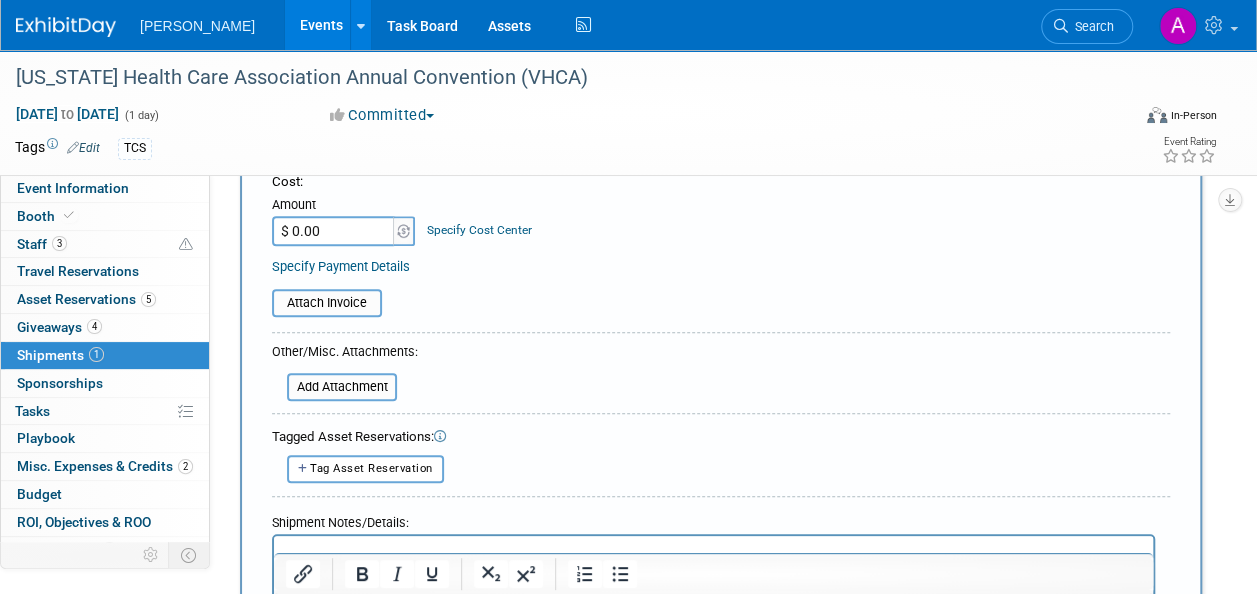 scroll, scrollTop: 500, scrollLeft: 0, axis: vertical 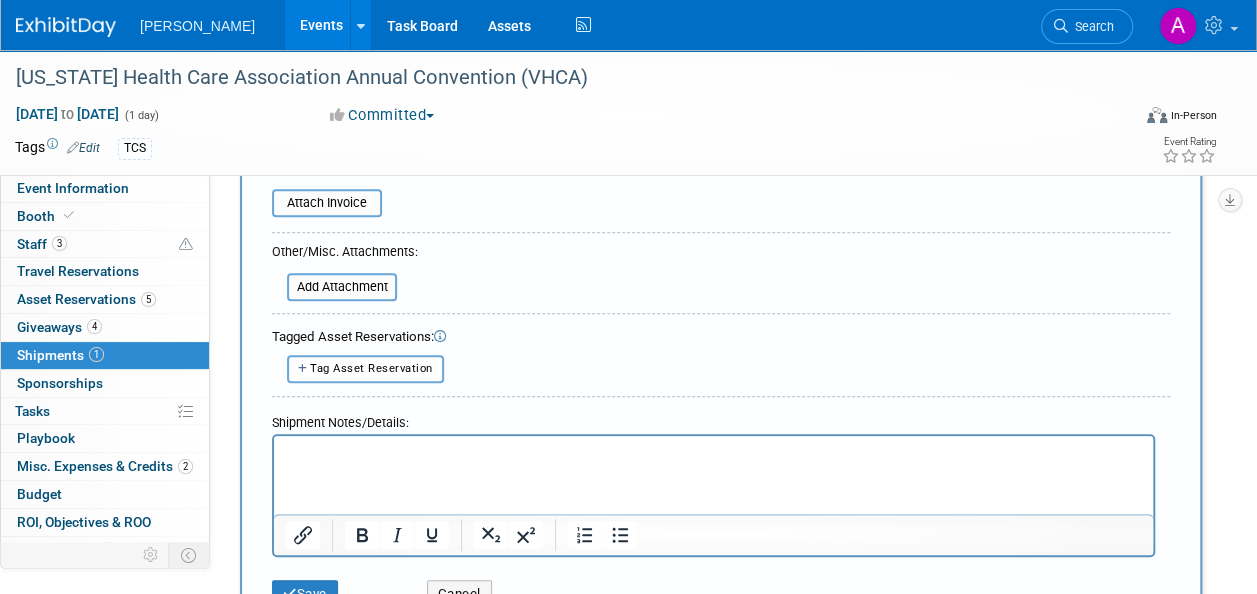 click at bounding box center [713, 449] 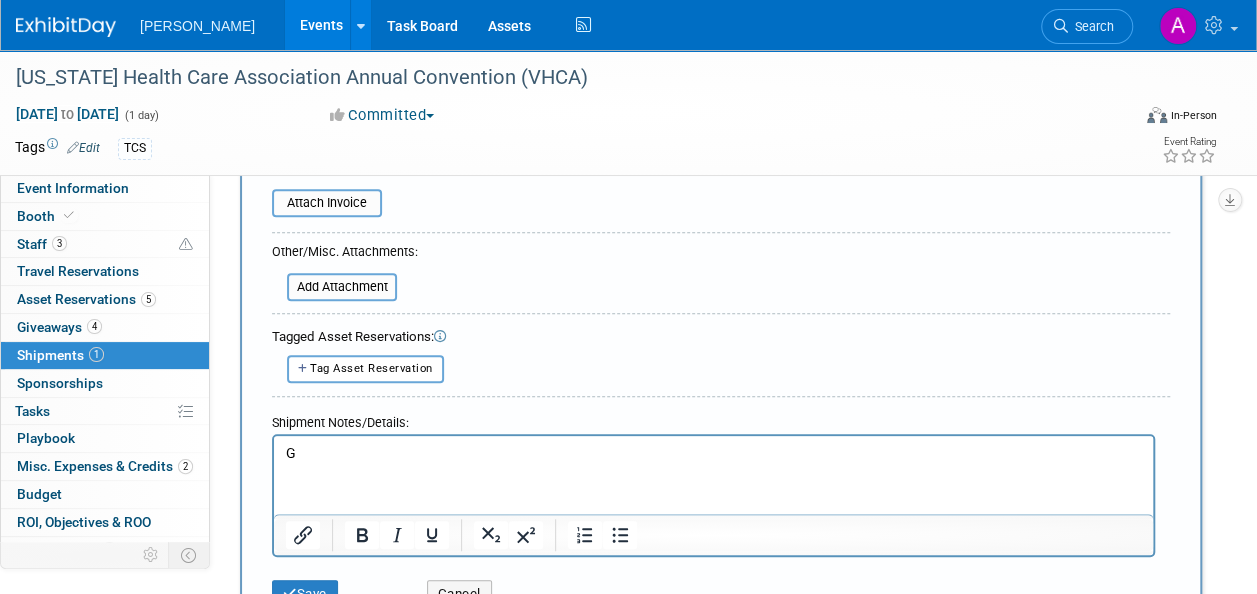type 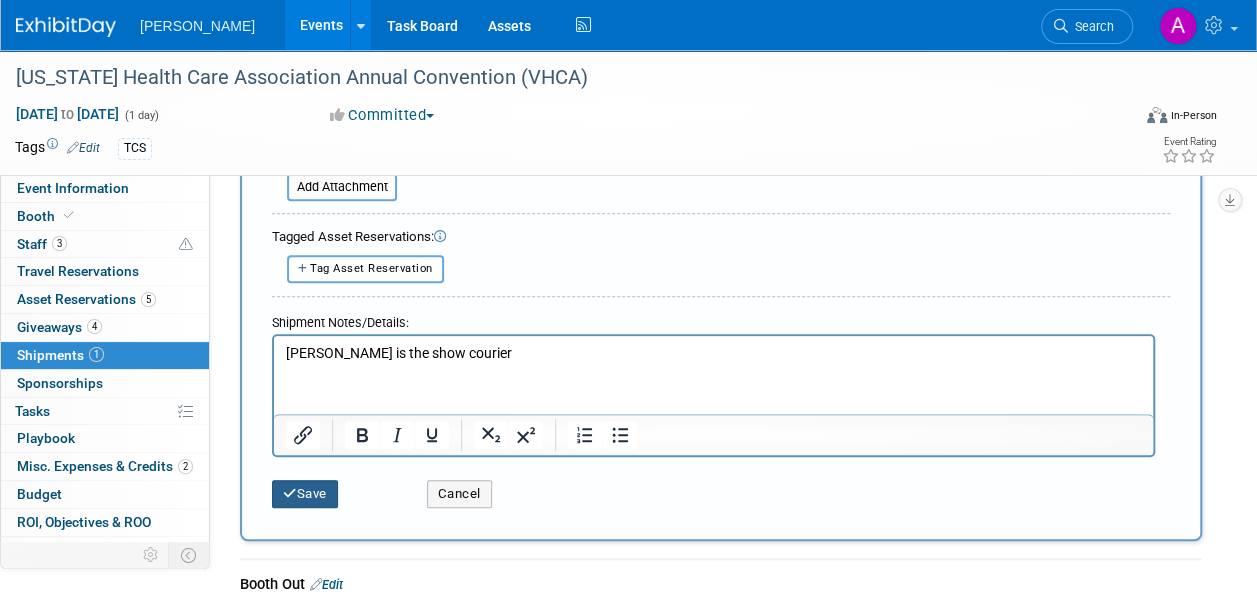 click on "Save" at bounding box center (305, 494) 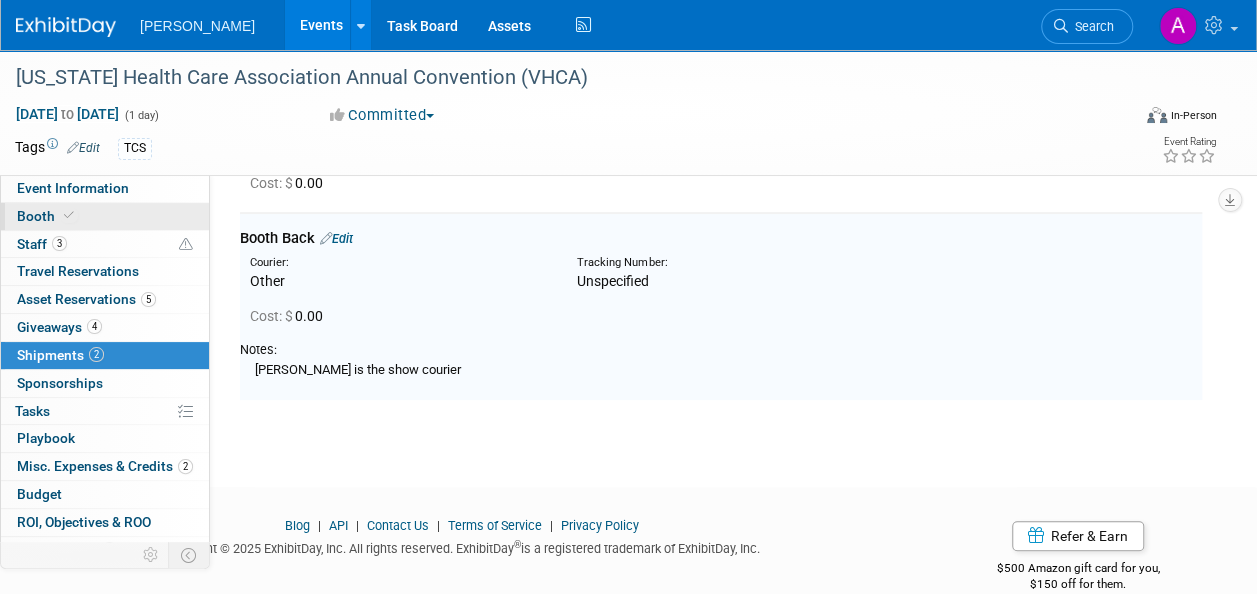 scroll, scrollTop: 176, scrollLeft: 0, axis: vertical 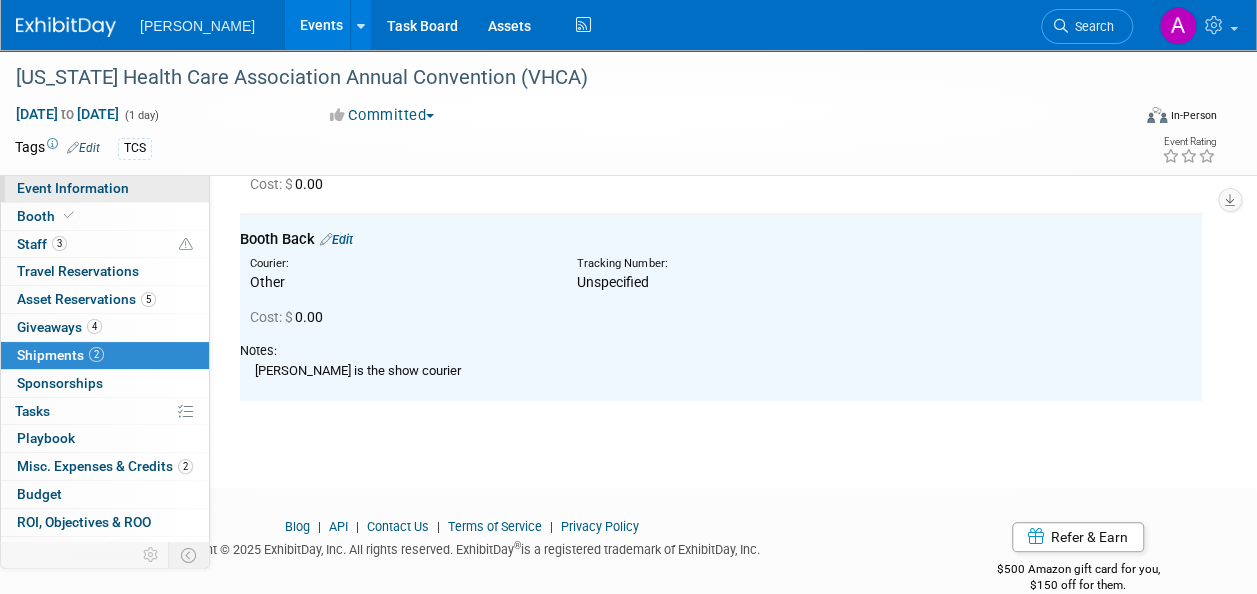 click on "Event Information" at bounding box center [73, 188] 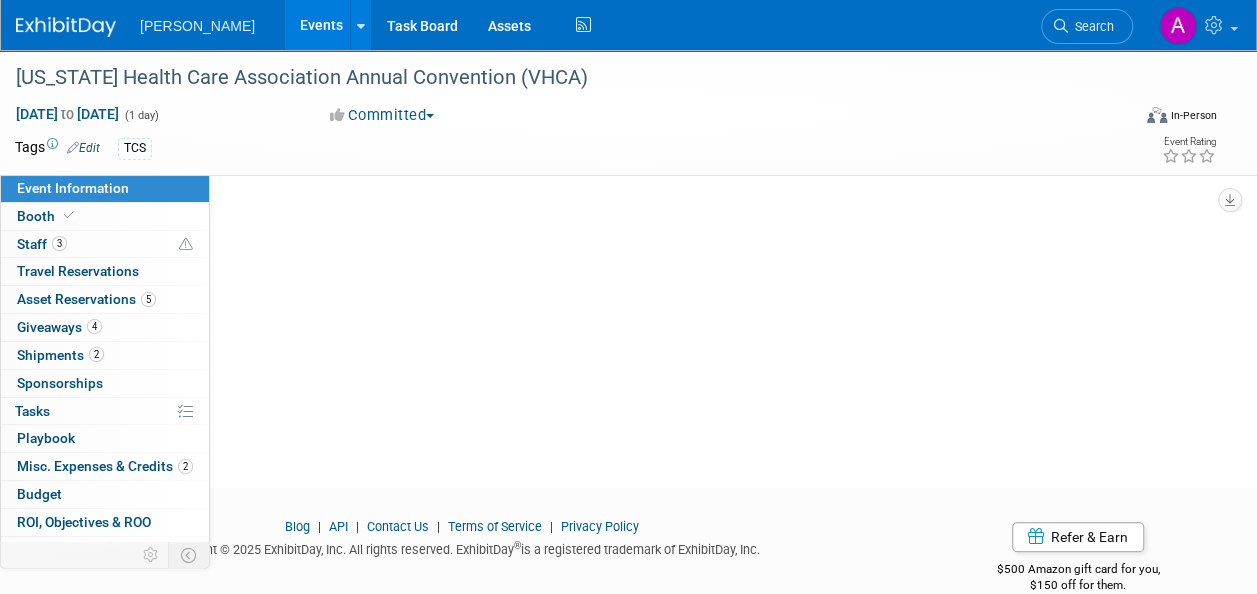 scroll, scrollTop: 0, scrollLeft: 0, axis: both 